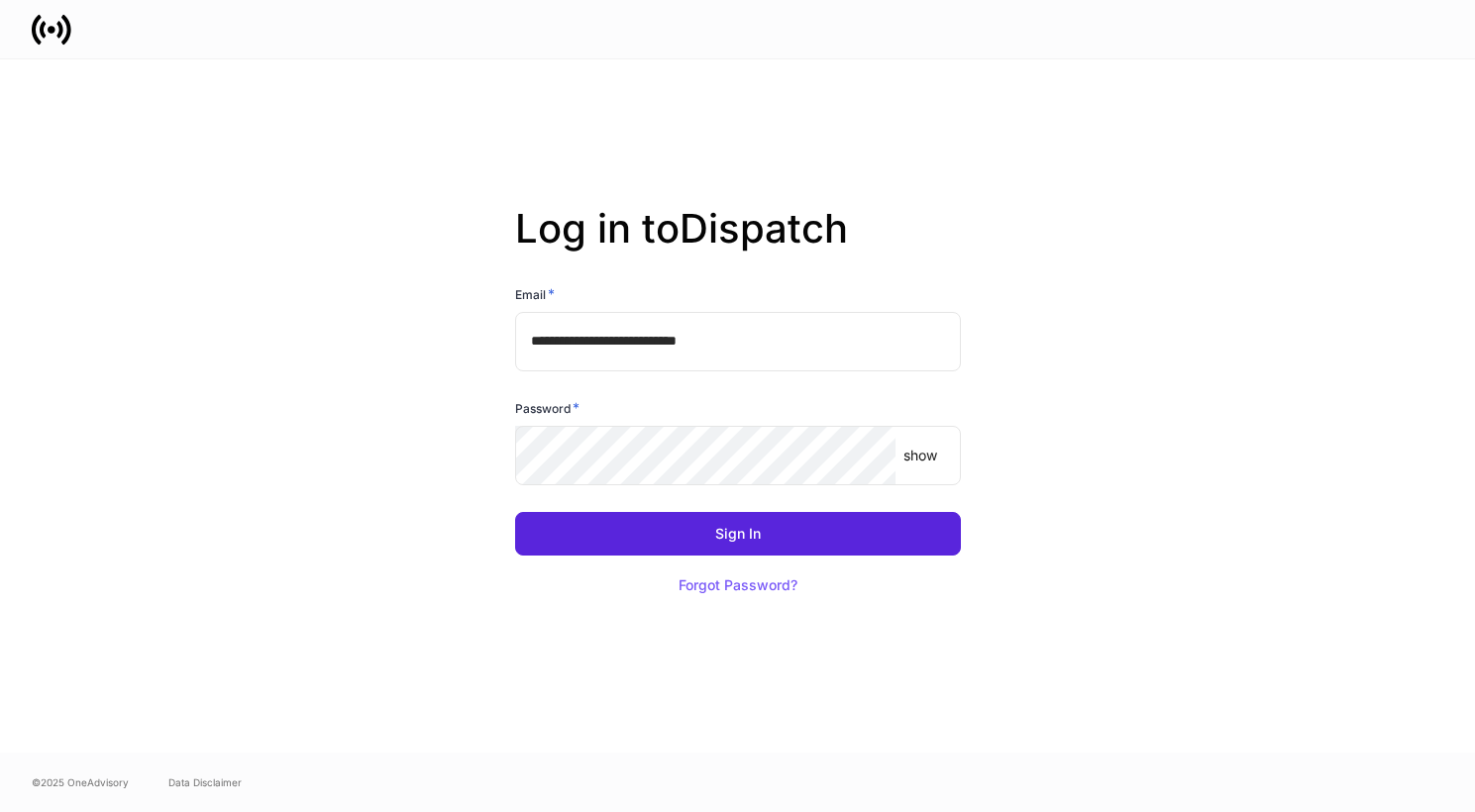 scroll, scrollTop: 0, scrollLeft: 0, axis: both 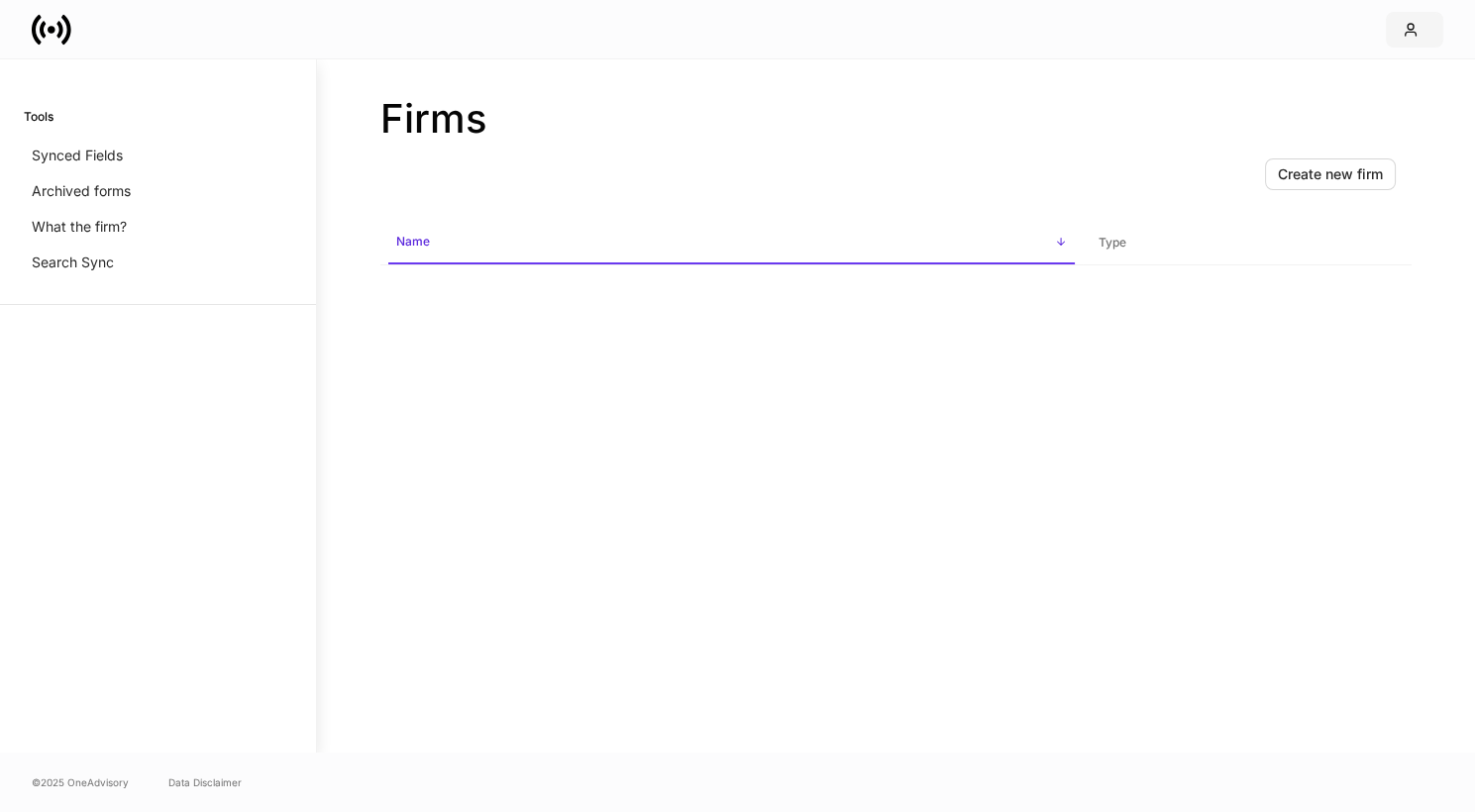 click at bounding box center [1415, 30] 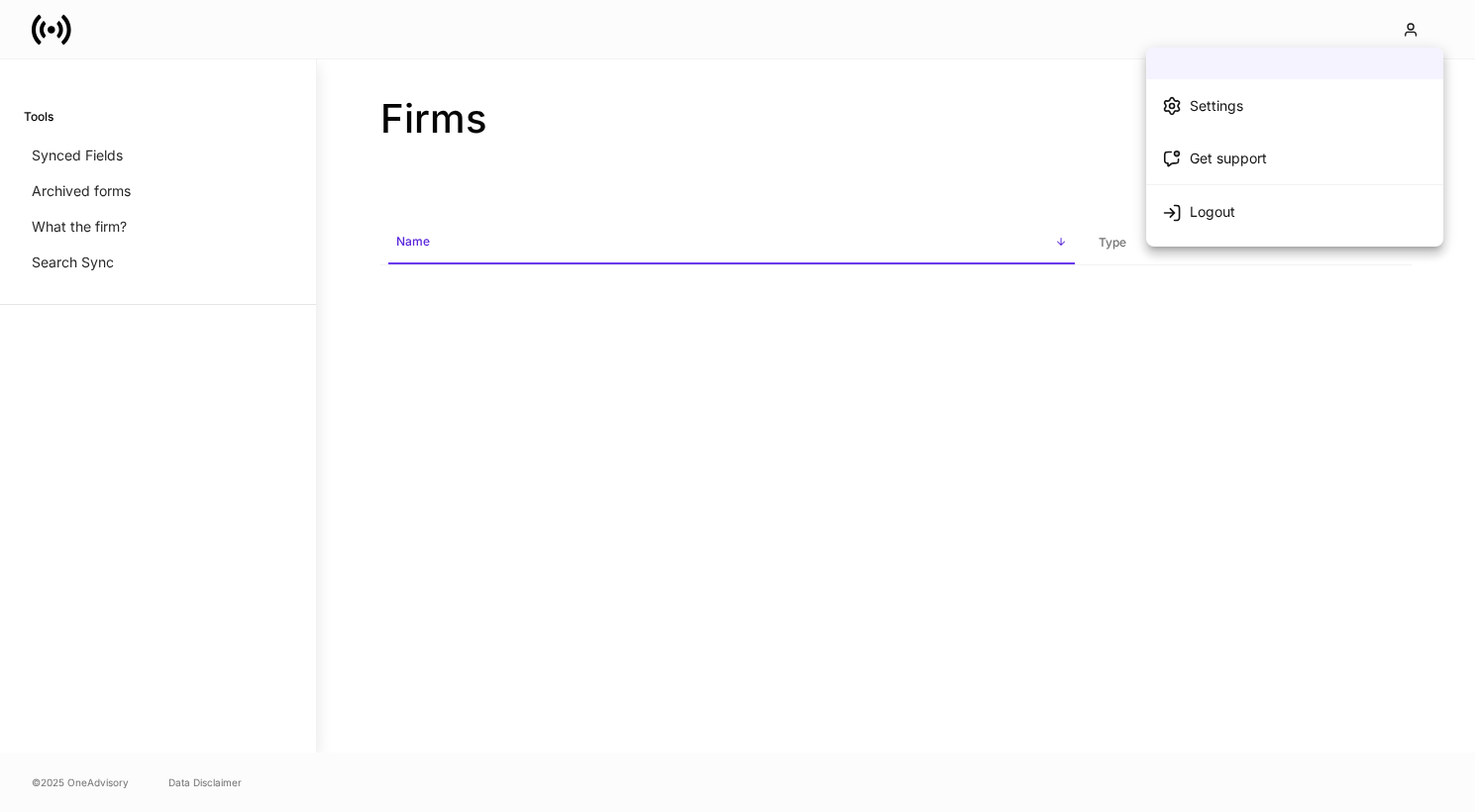 click on "Logout" at bounding box center (1295, 211) 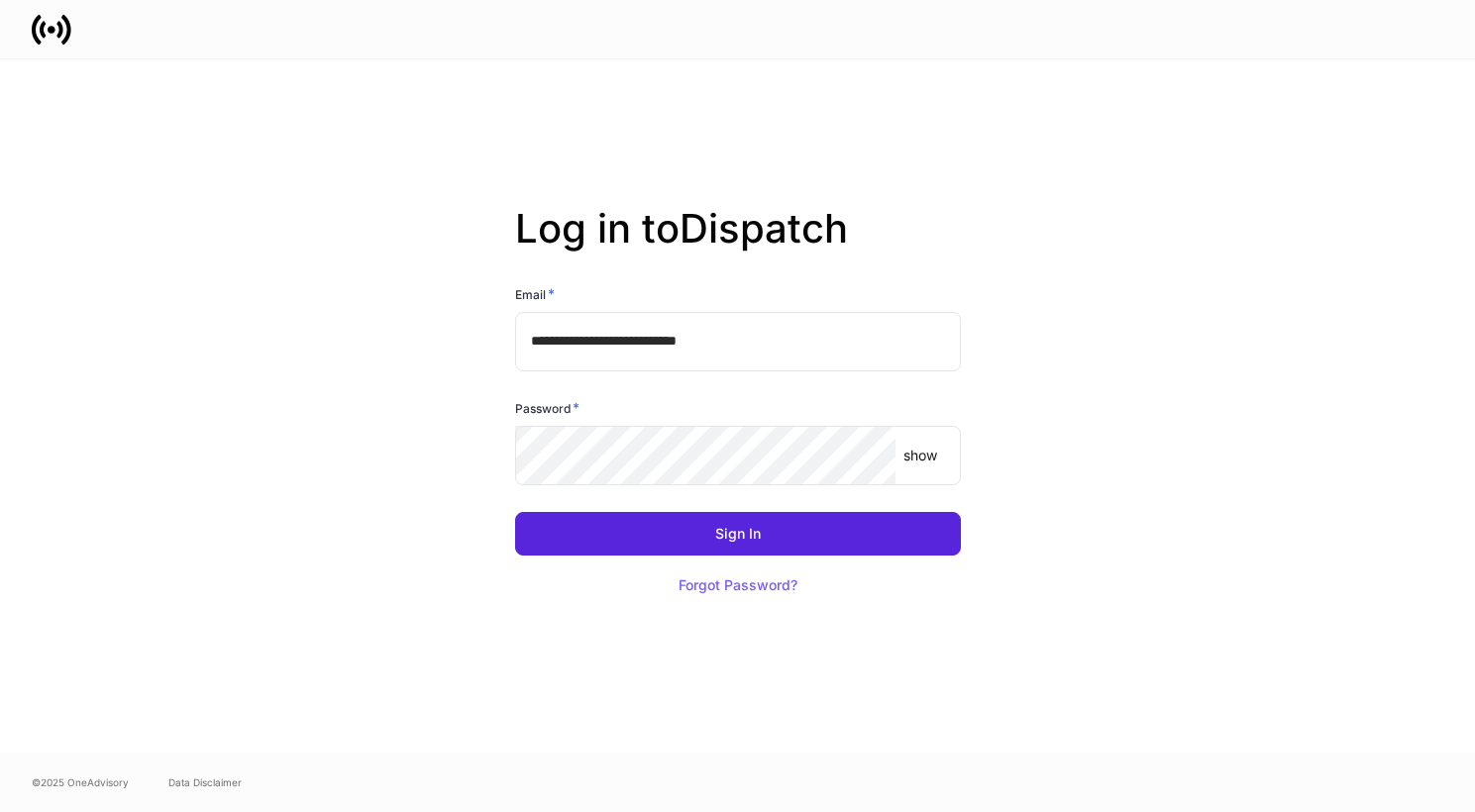scroll, scrollTop: 0, scrollLeft: 0, axis: both 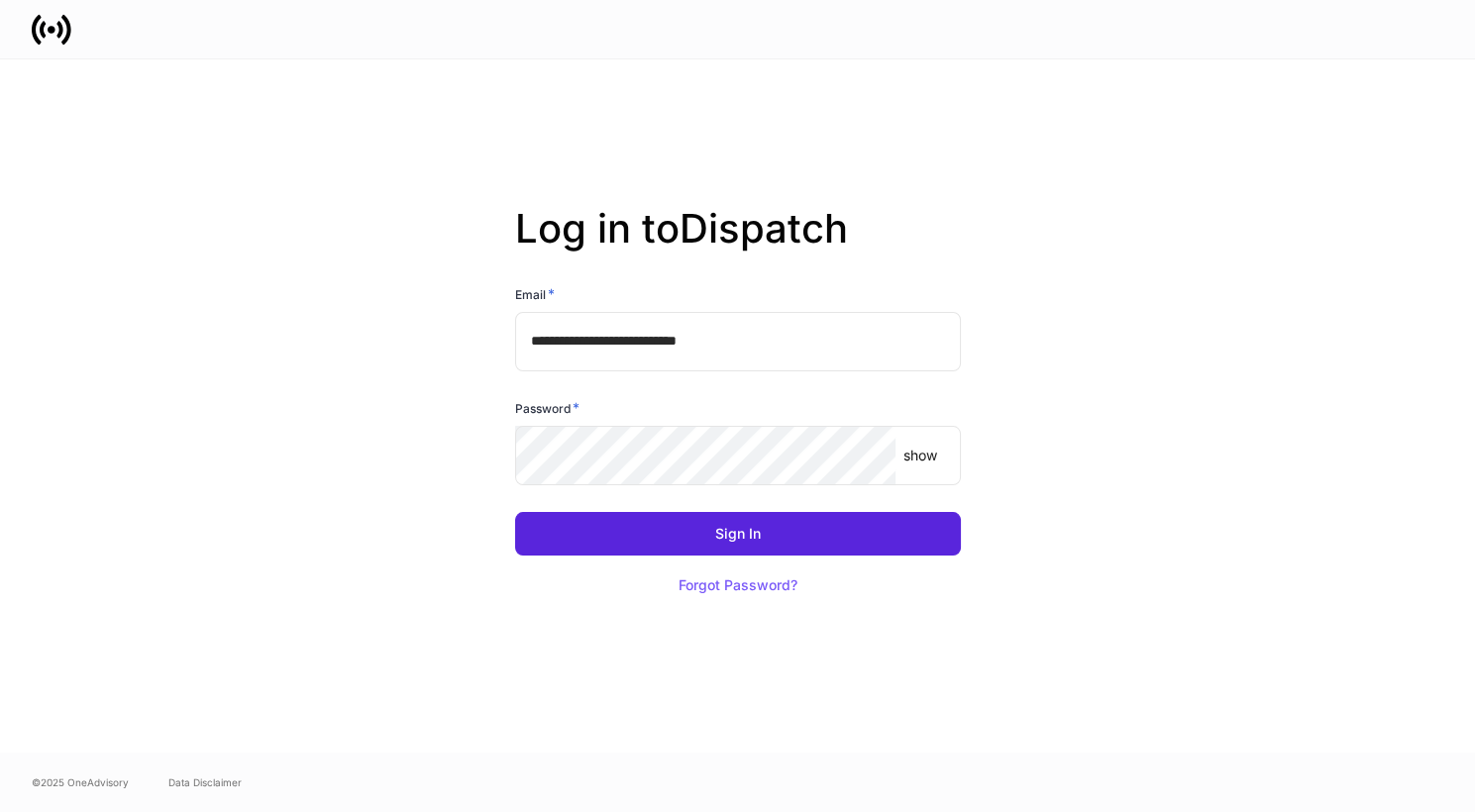 click on "**********" at bounding box center [738, 342] 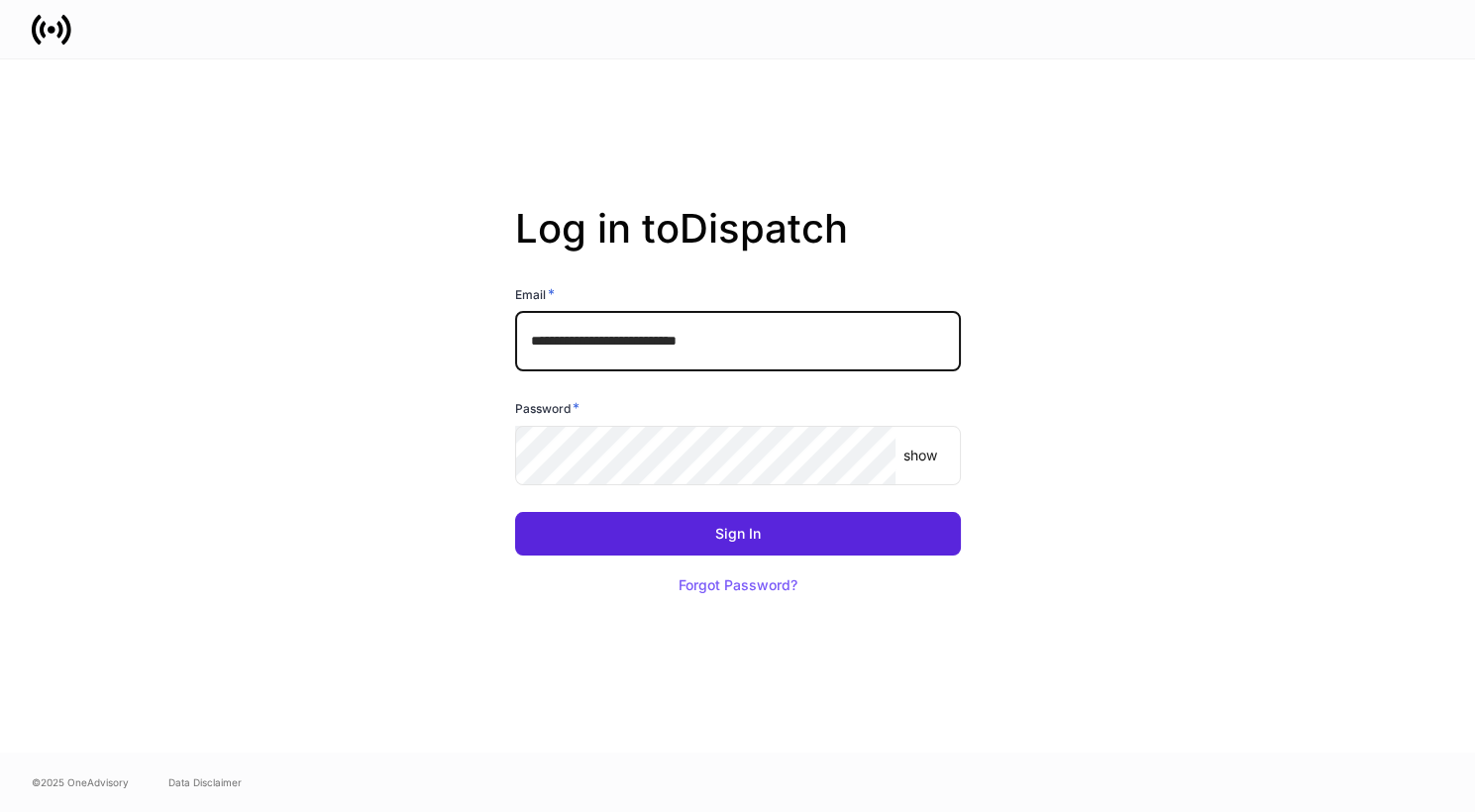 click on "**********" at bounding box center (738, 342) 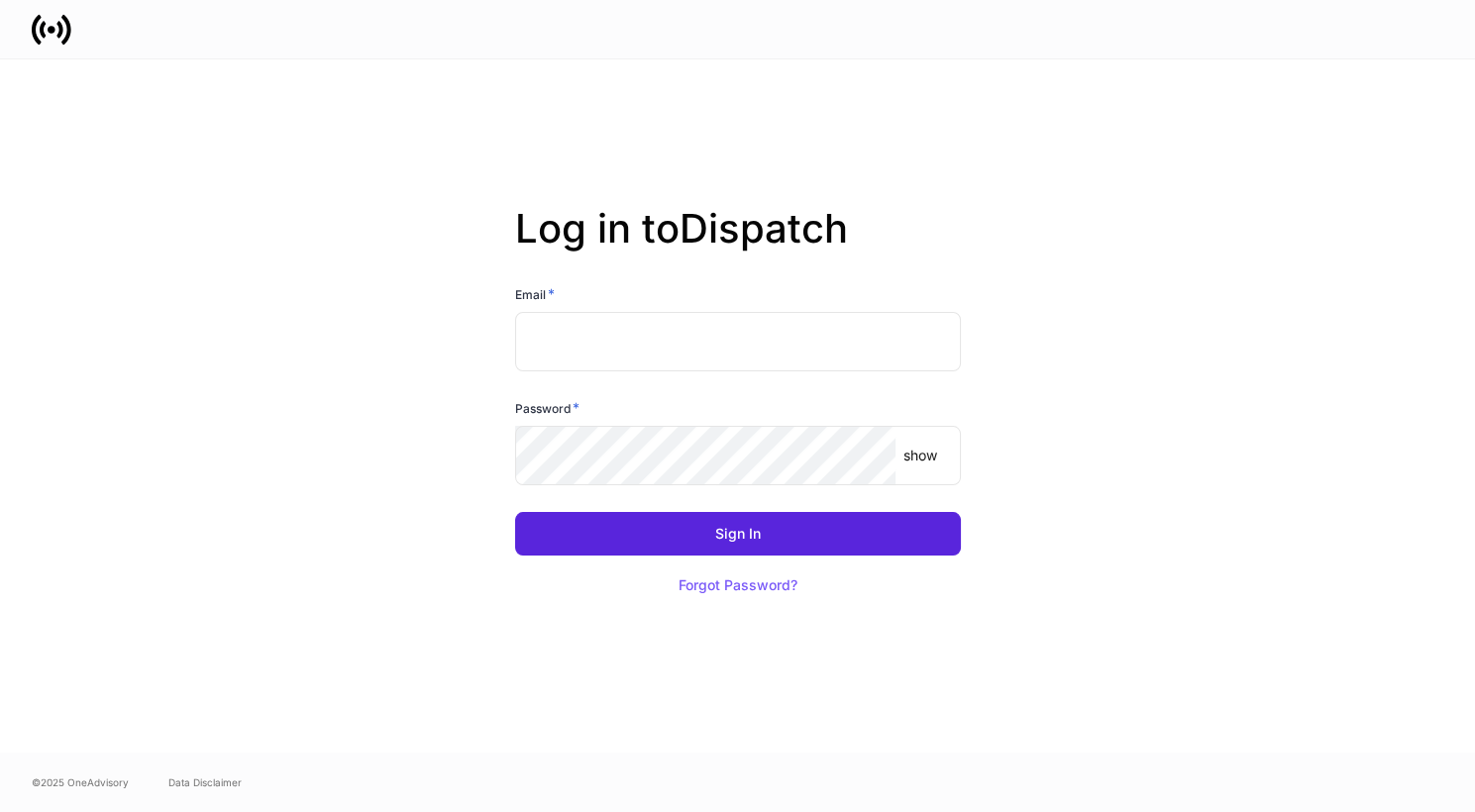 type on "**********" 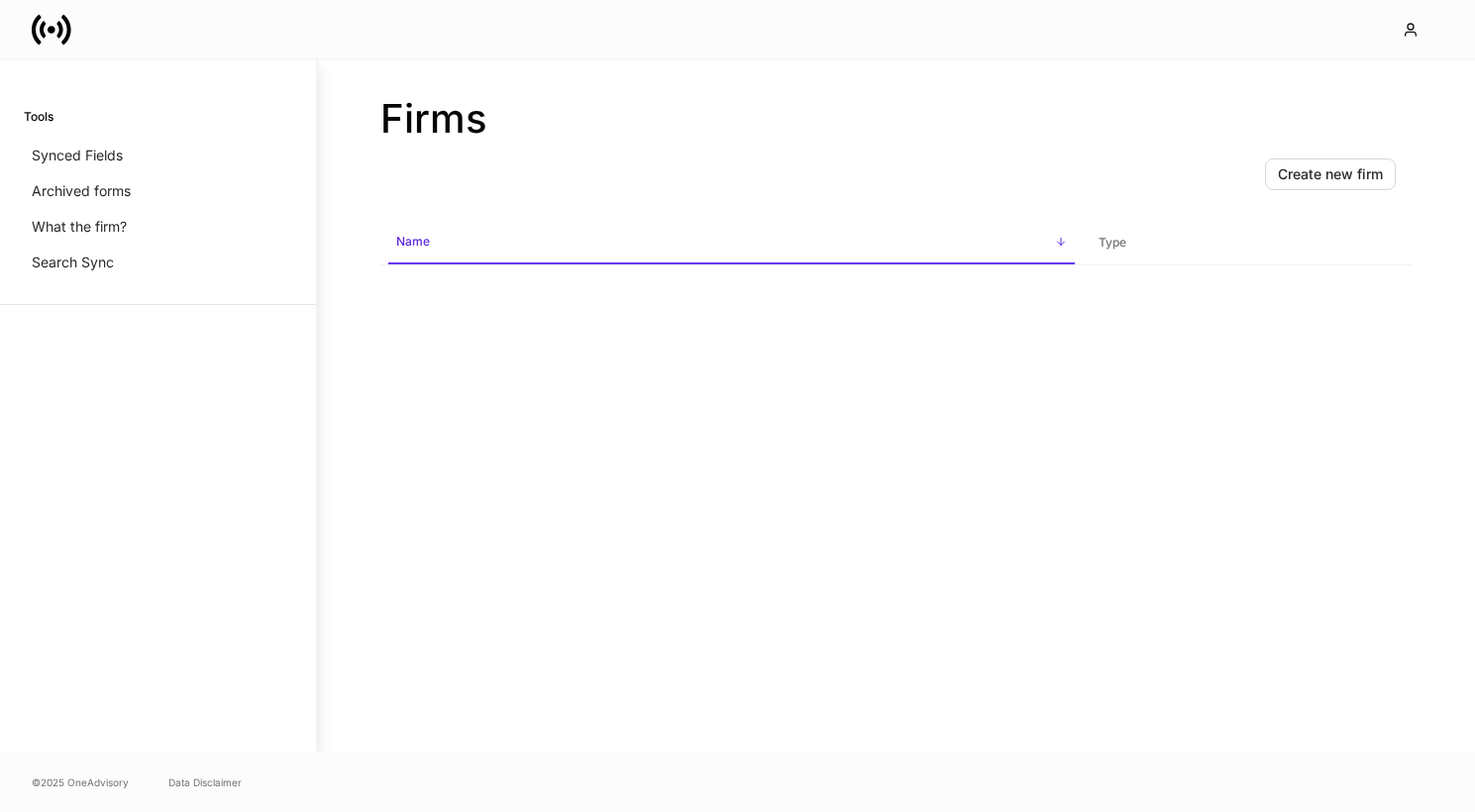 scroll, scrollTop: 0, scrollLeft: 0, axis: both 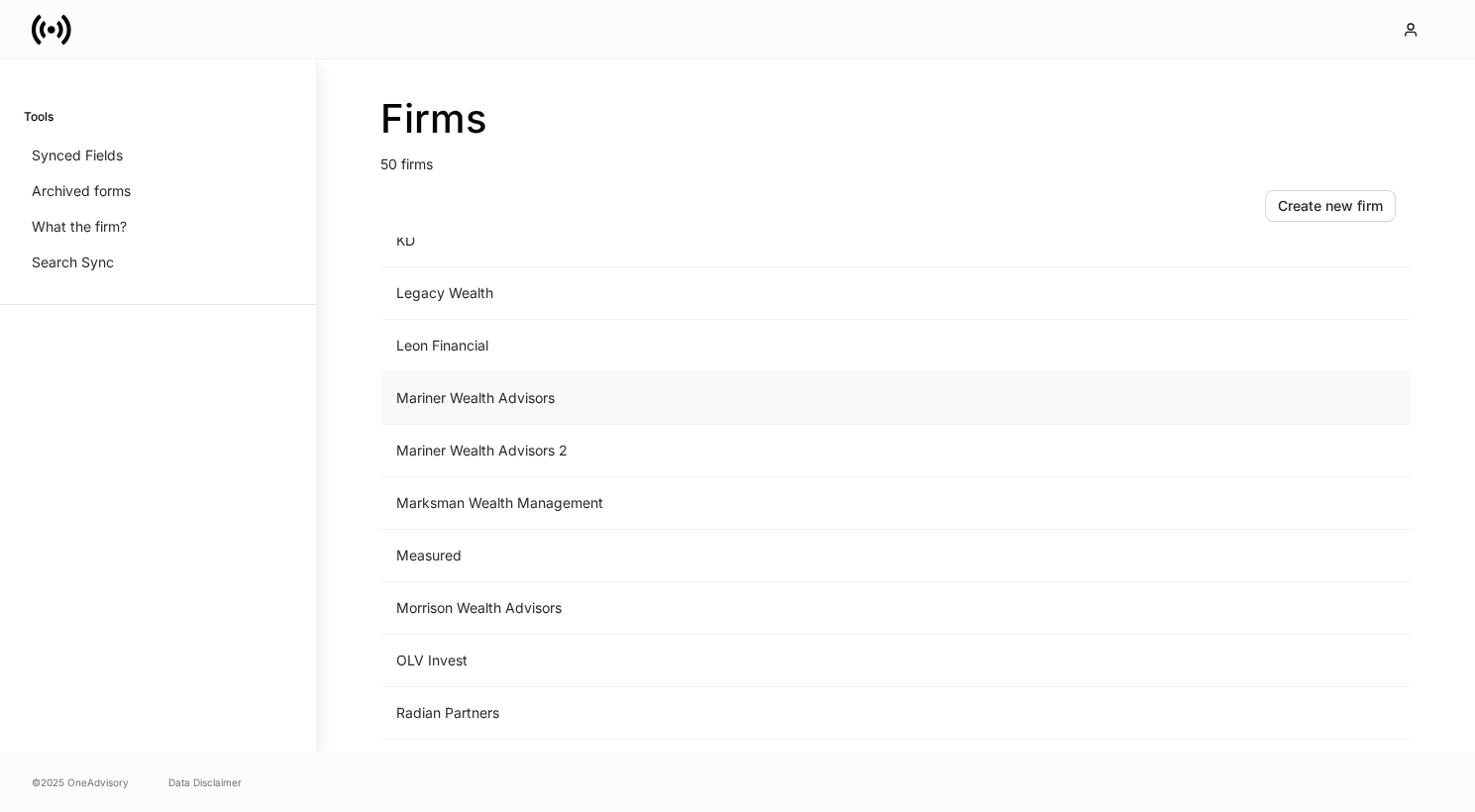 click on "Mariner Wealth Advisors" at bounding box center [731, 398] 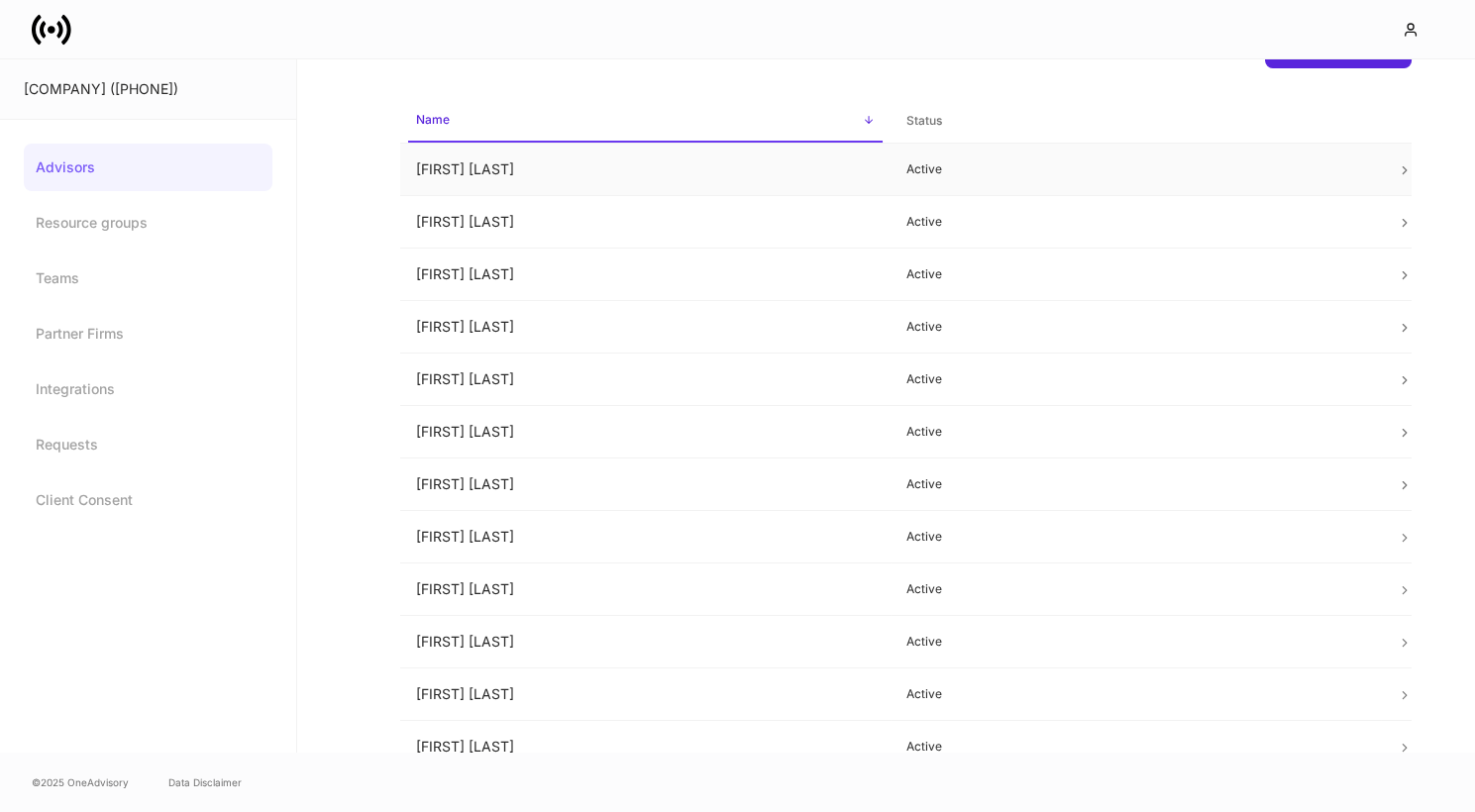 scroll, scrollTop: 91, scrollLeft: 0, axis: vertical 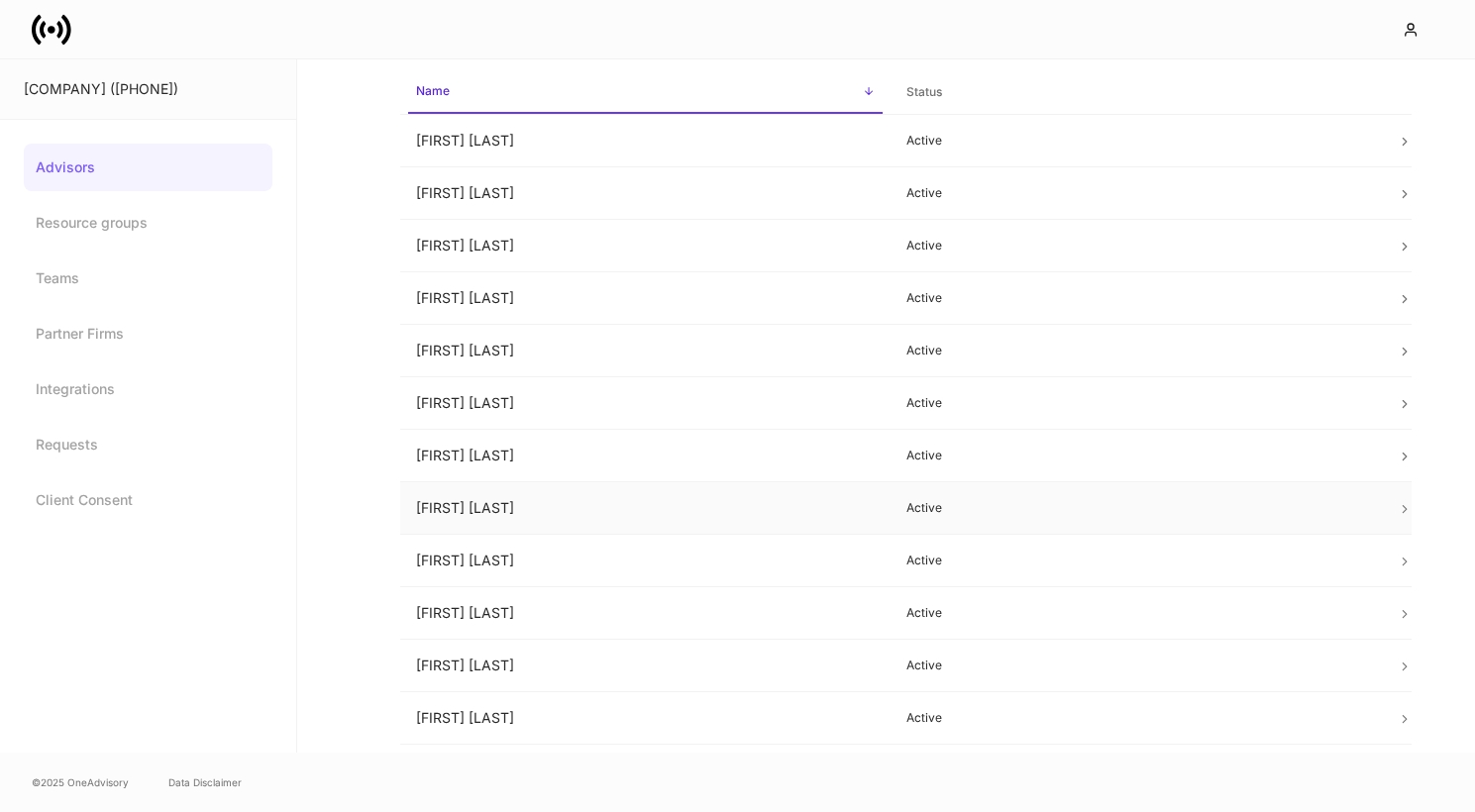 click on "[FIRST] [LAST]" at bounding box center [645, 508] 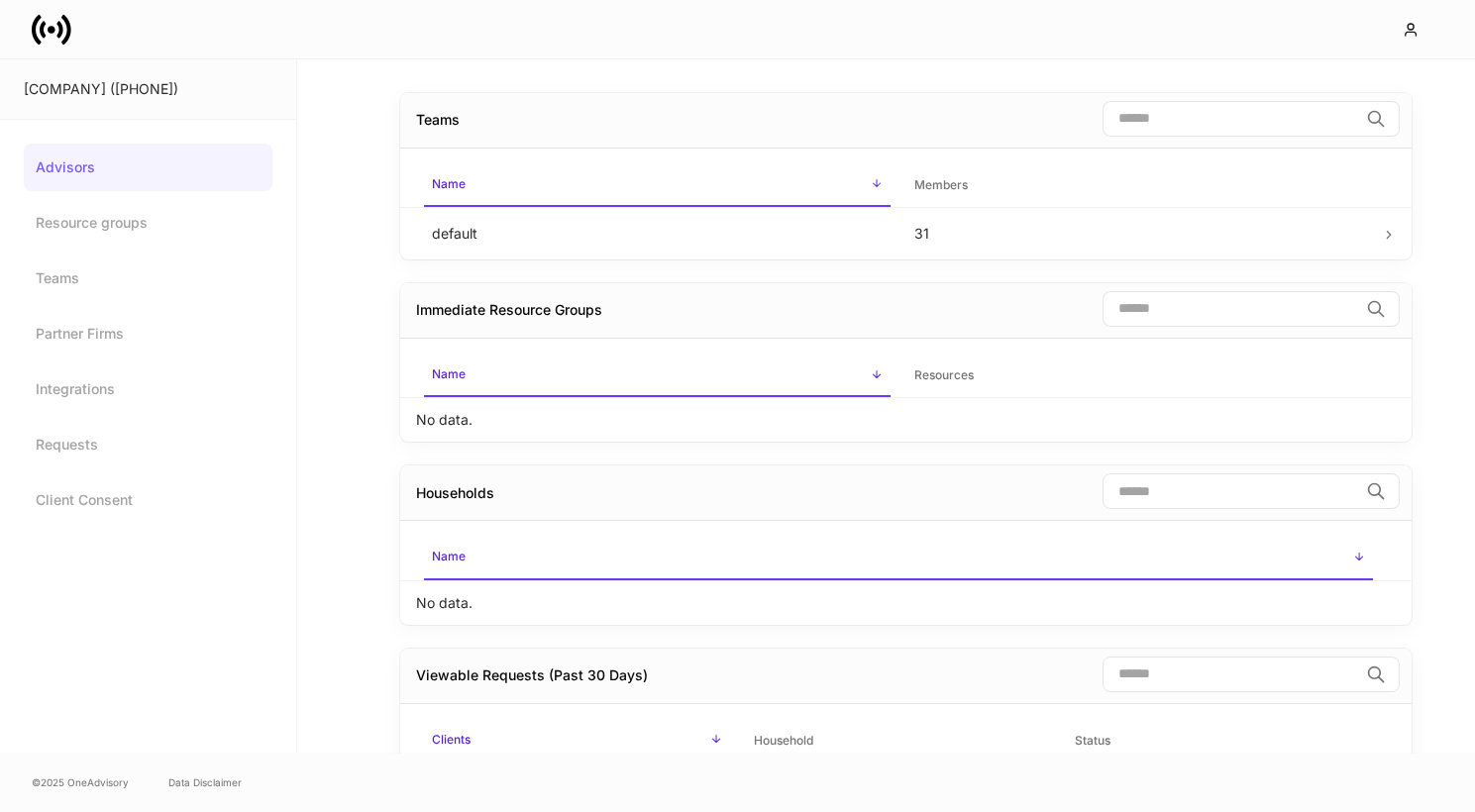 scroll, scrollTop: 0, scrollLeft: 0, axis: both 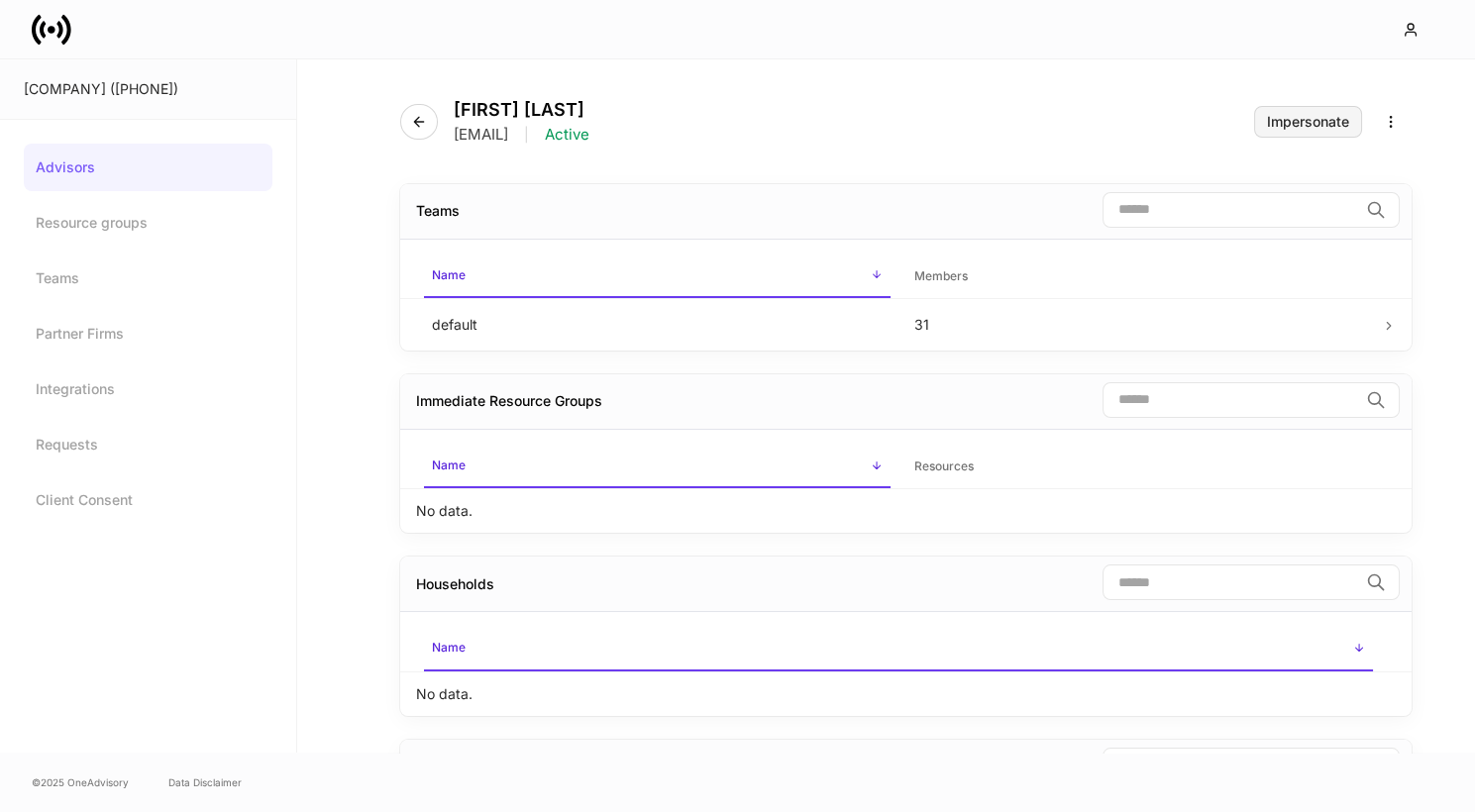 click on "Impersonate" at bounding box center [1308, 122] 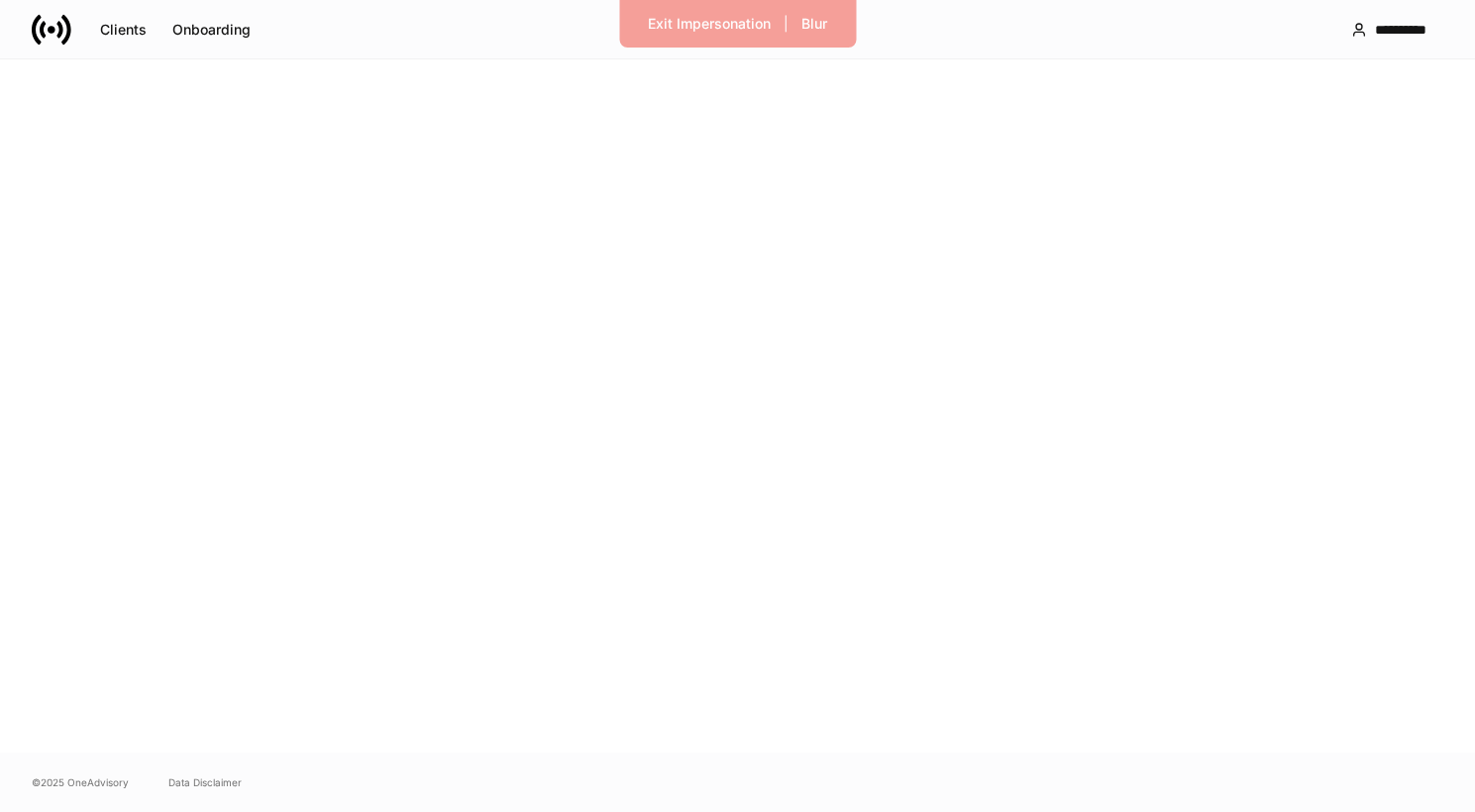 scroll, scrollTop: 0, scrollLeft: 0, axis: both 